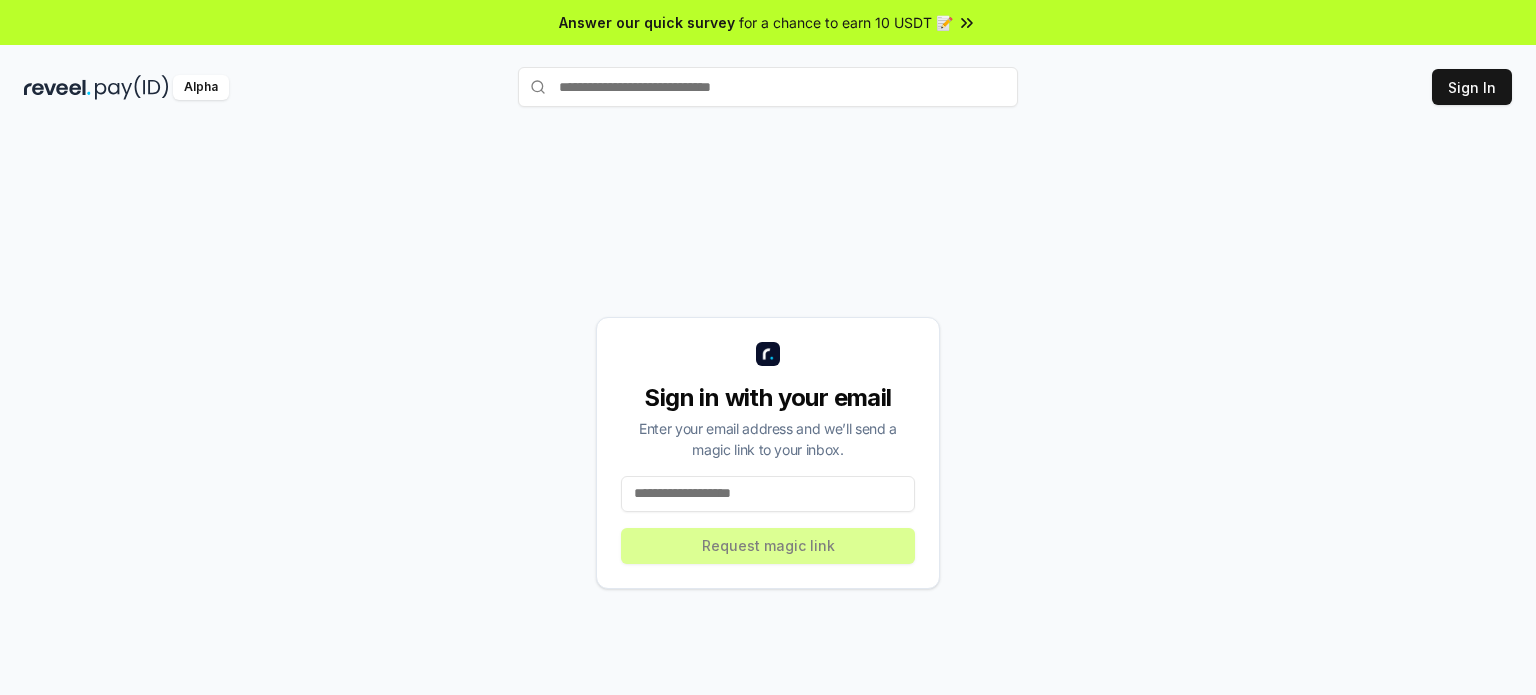 scroll, scrollTop: 0, scrollLeft: 0, axis: both 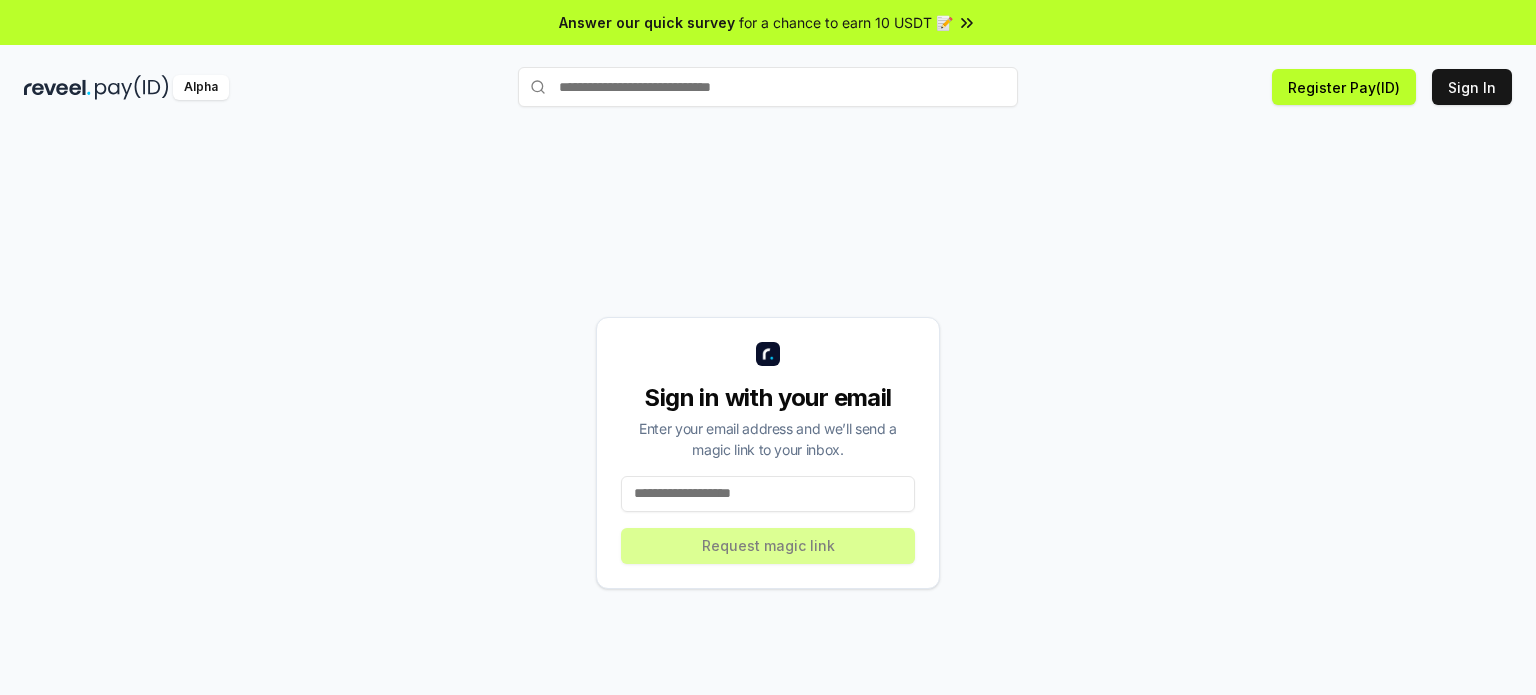 click at bounding box center [768, 494] 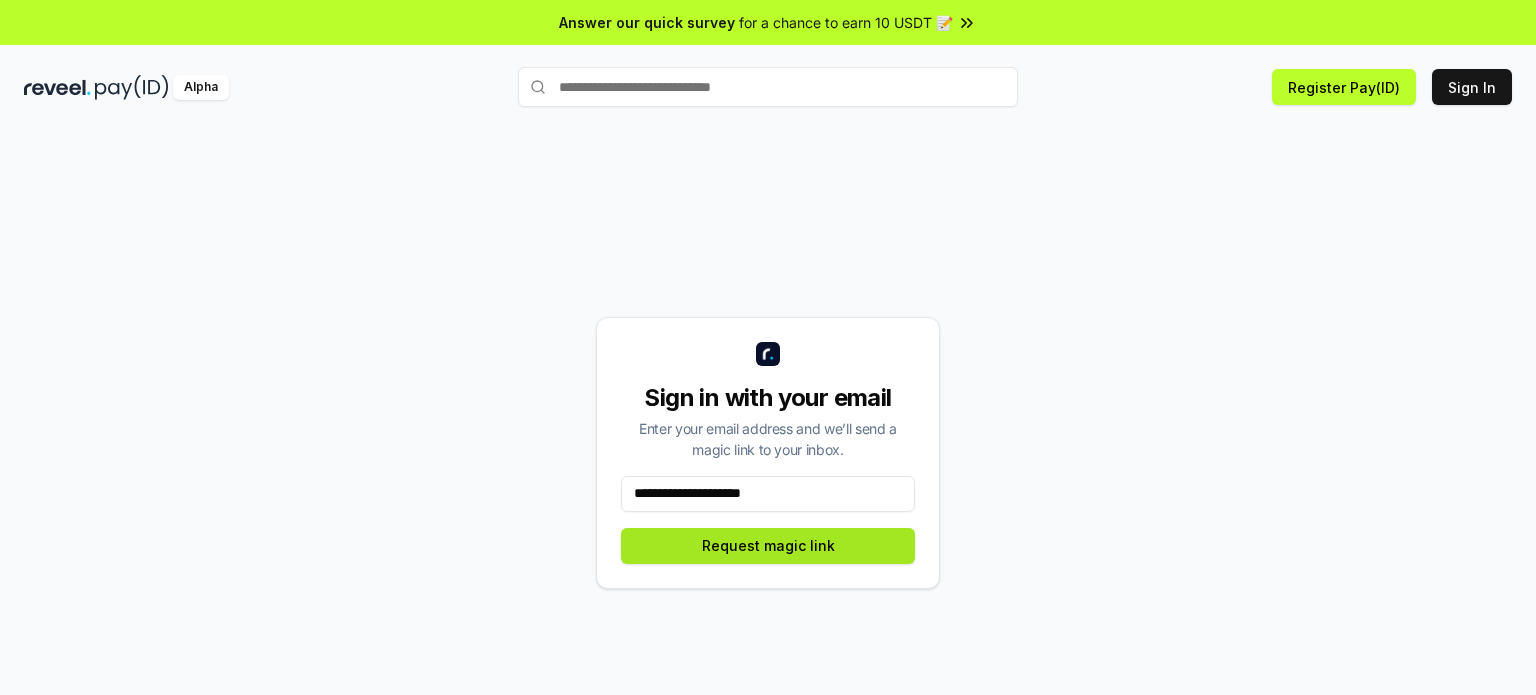 click on "Request magic link" at bounding box center [768, 546] 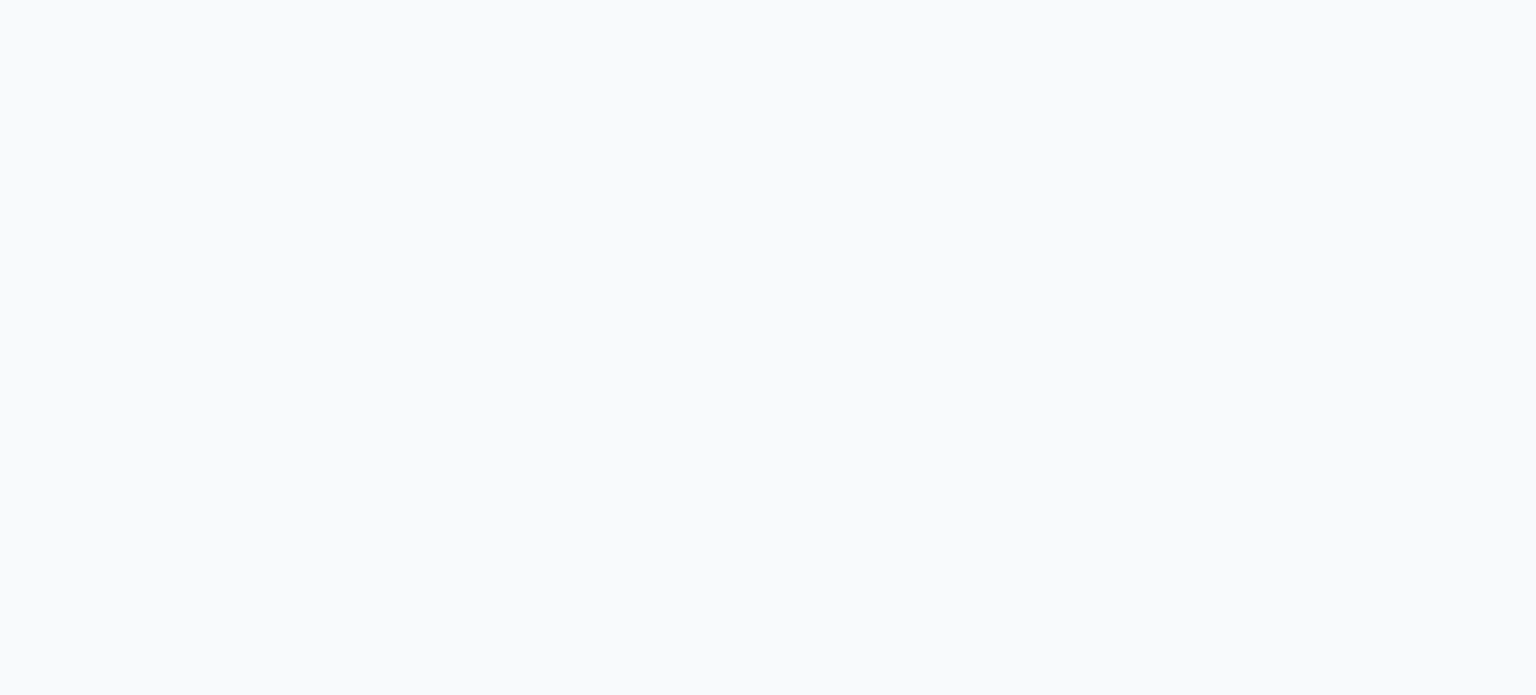 scroll, scrollTop: 0, scrollLeft: 0, axis: both 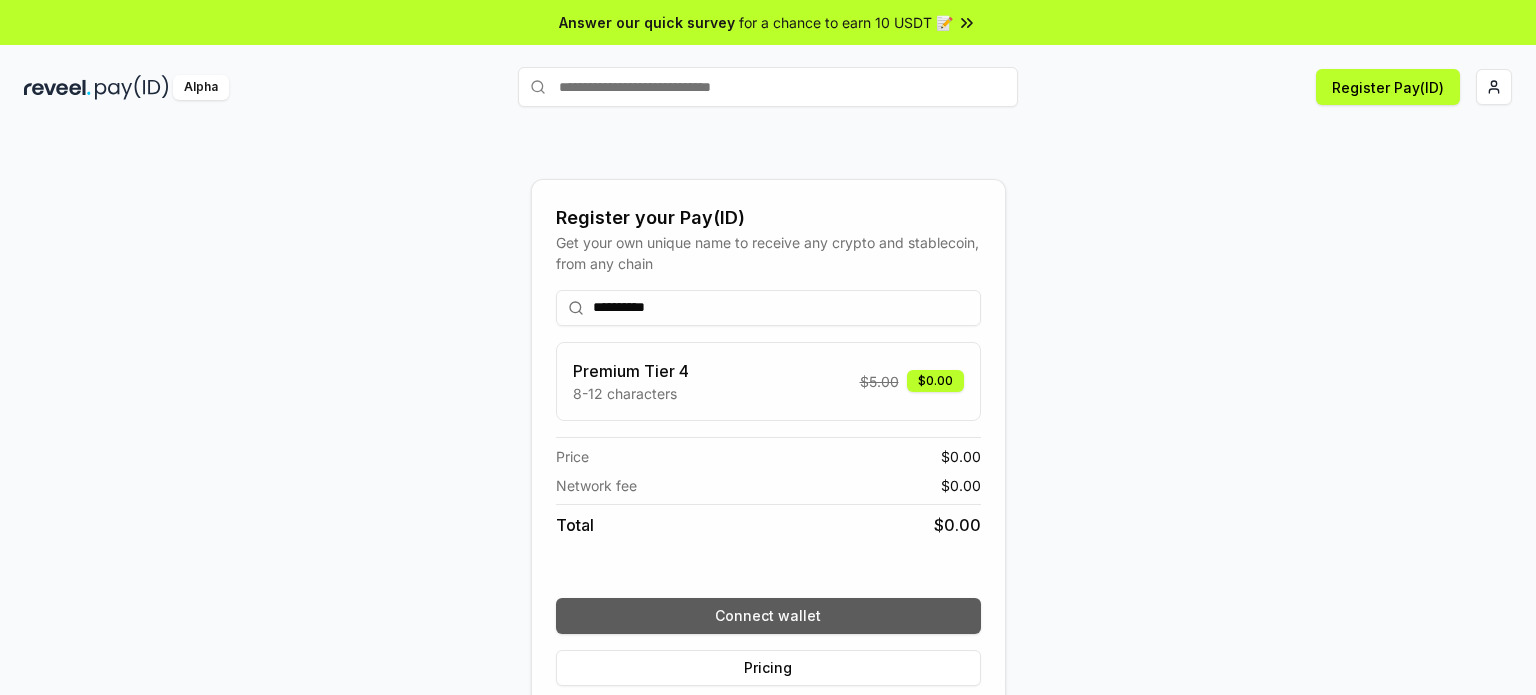 type on "**********" 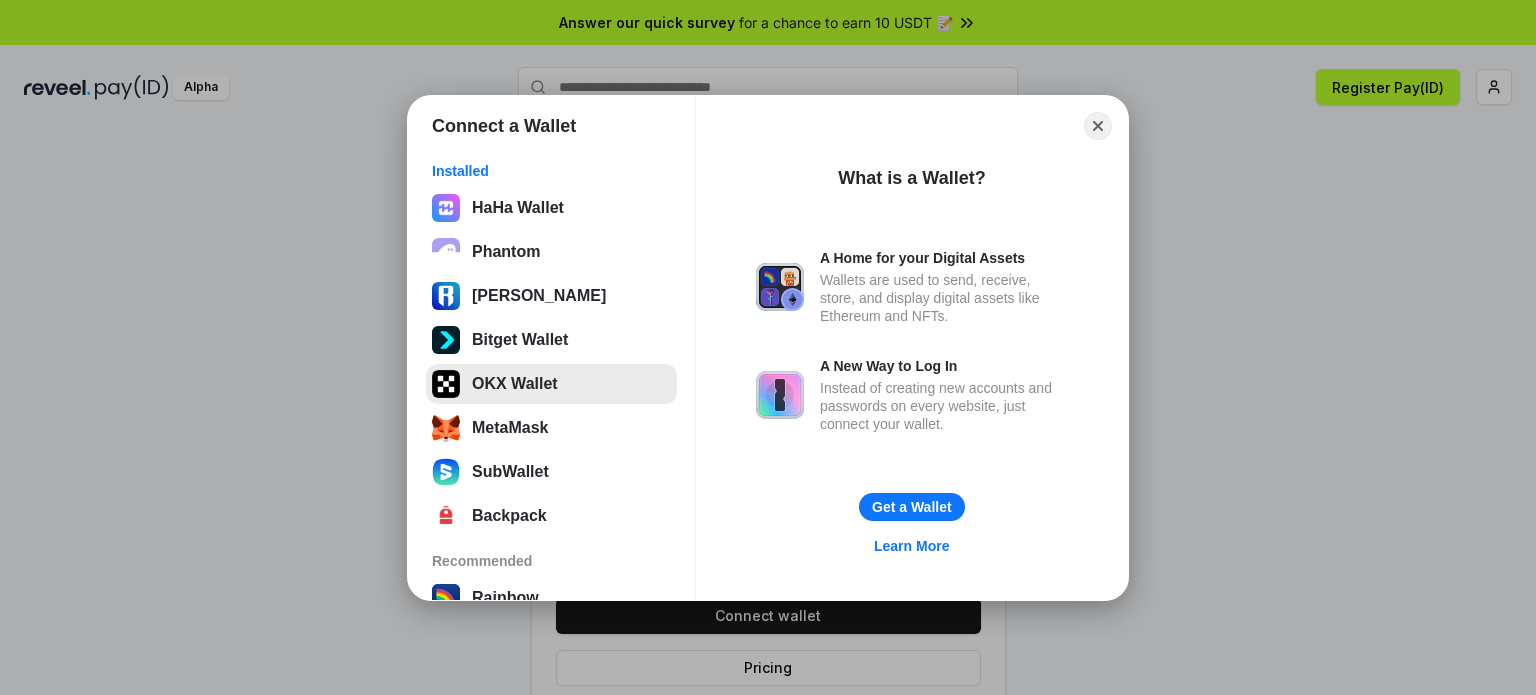 click on "OKX Wallet" at bounding box center [551, 384] 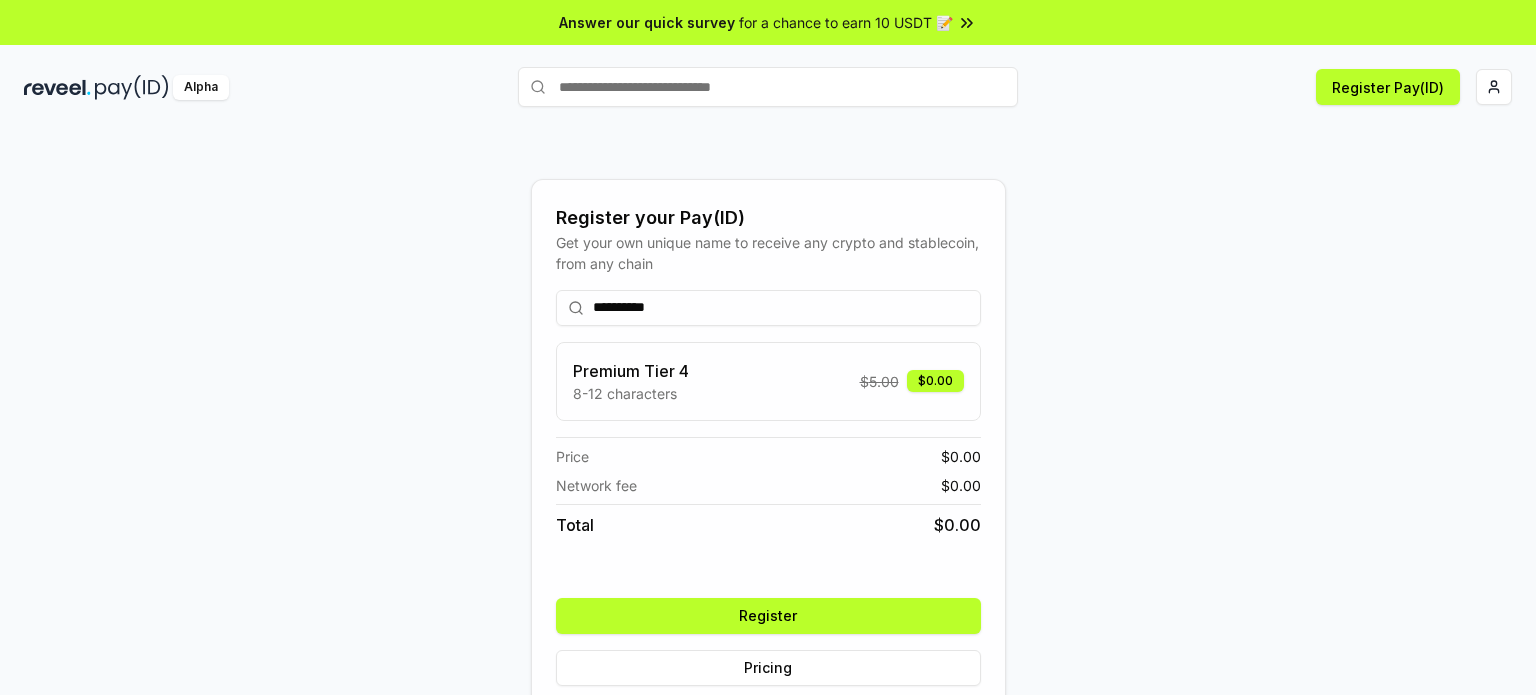 click on "Register" at bounding box center (768, 616) 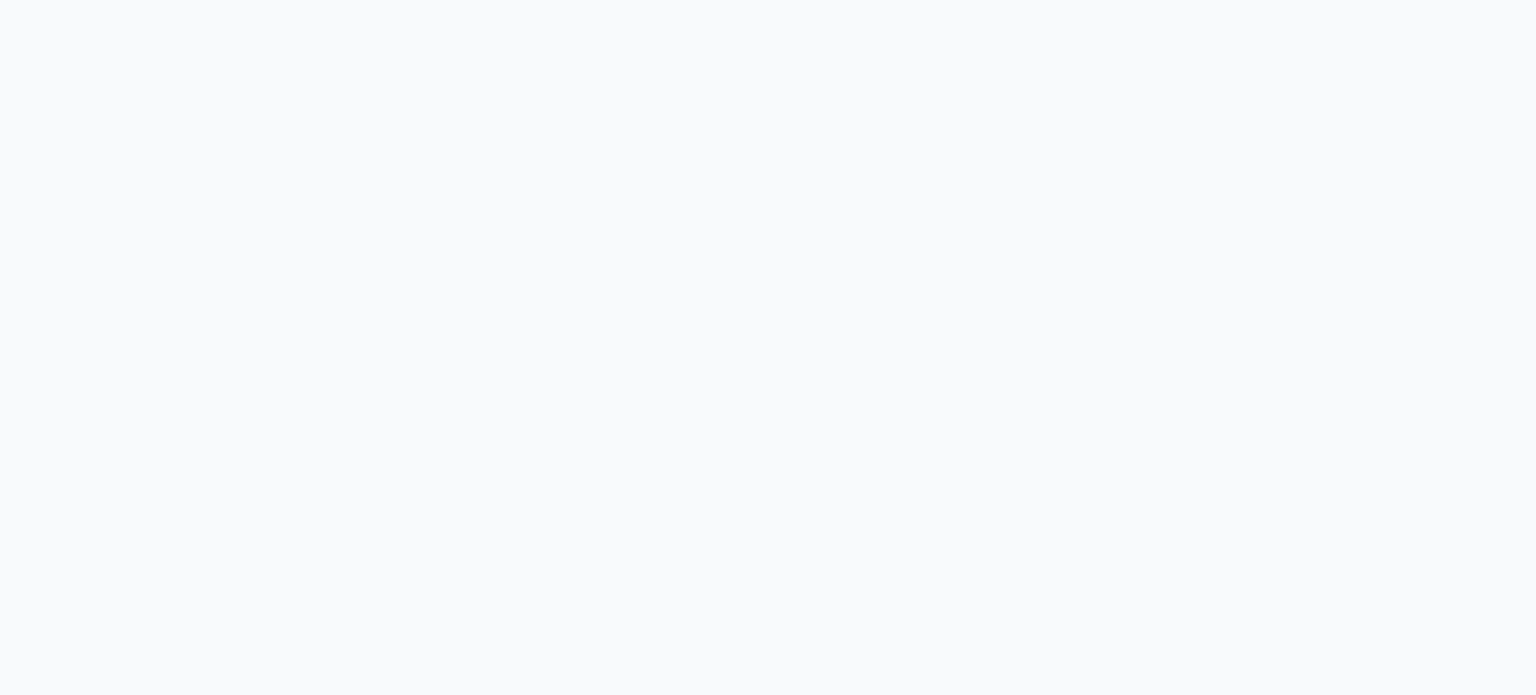 scroll, scrollTop: 0, scrollLeft: 0, axis: both 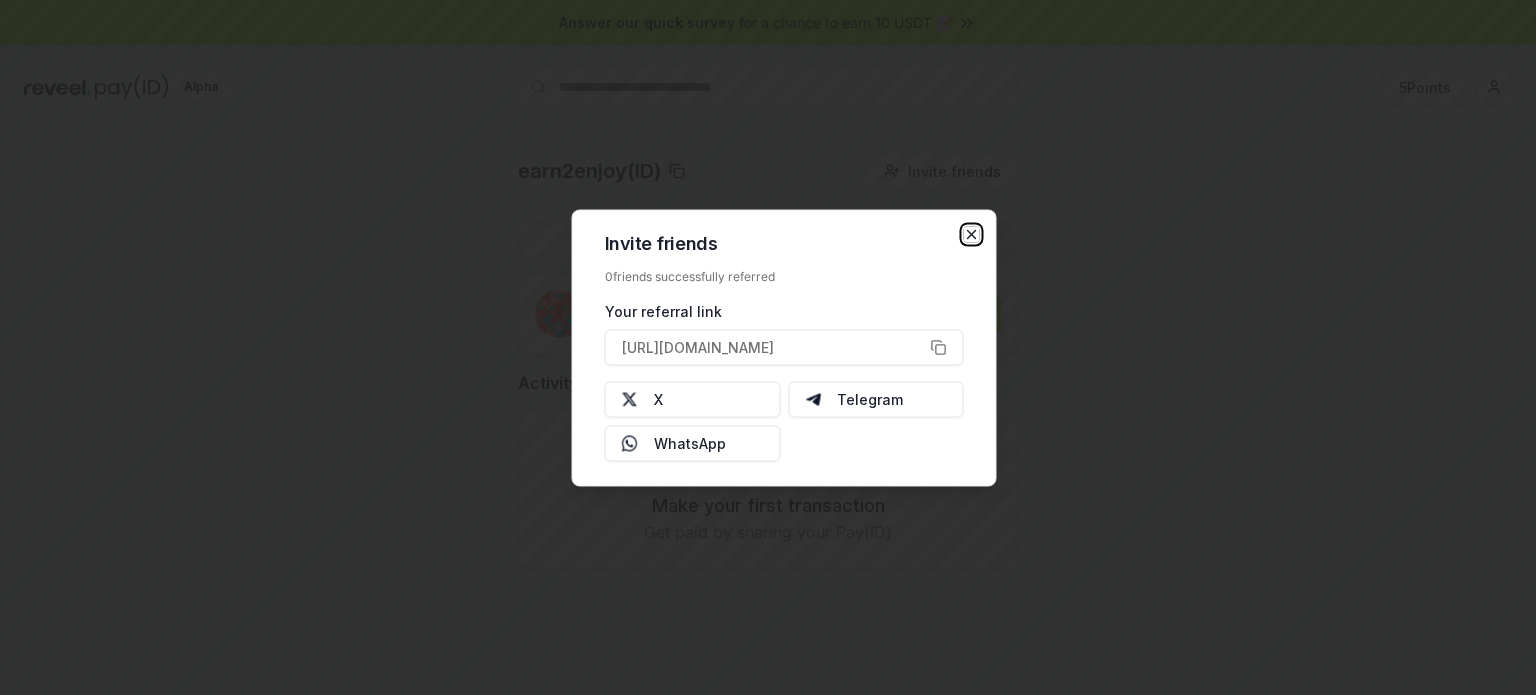 click 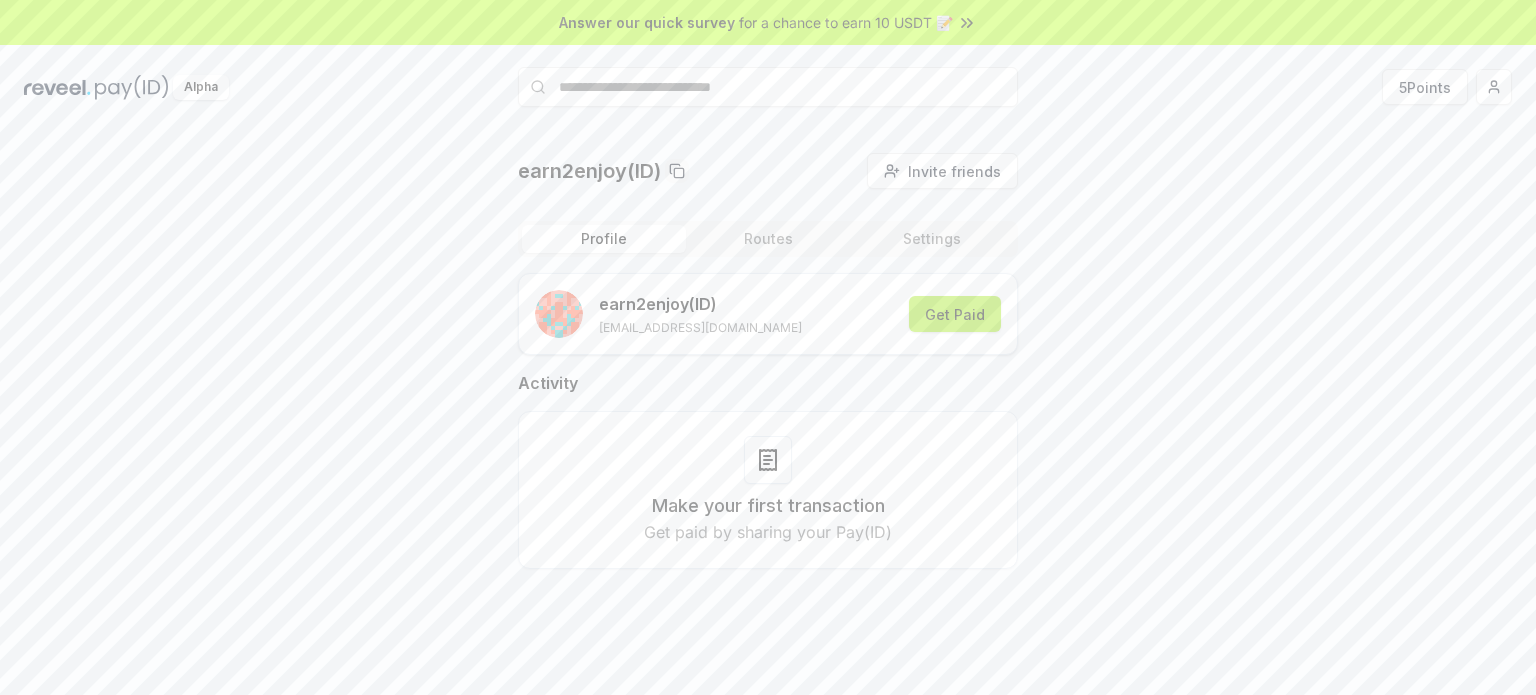 click on "Get Paid" at bounding box center [955, 314] 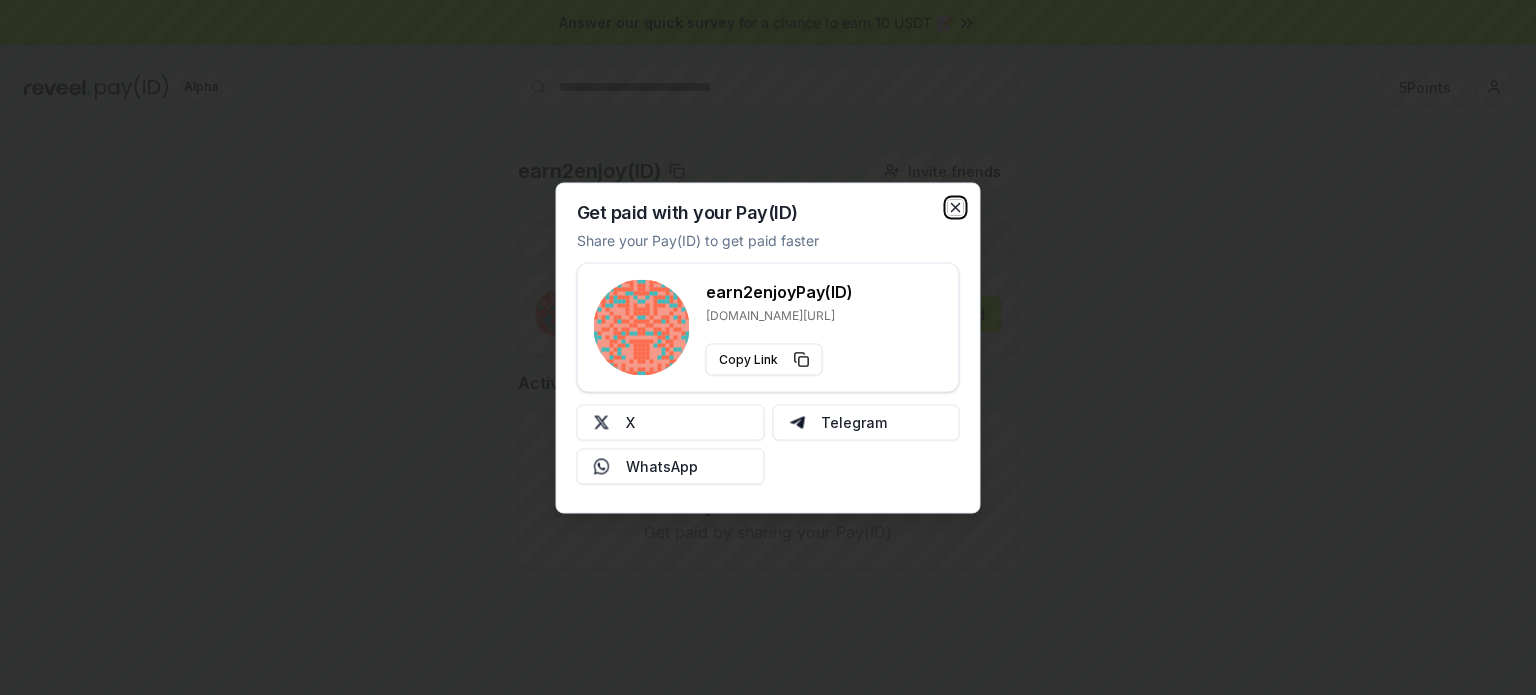 click 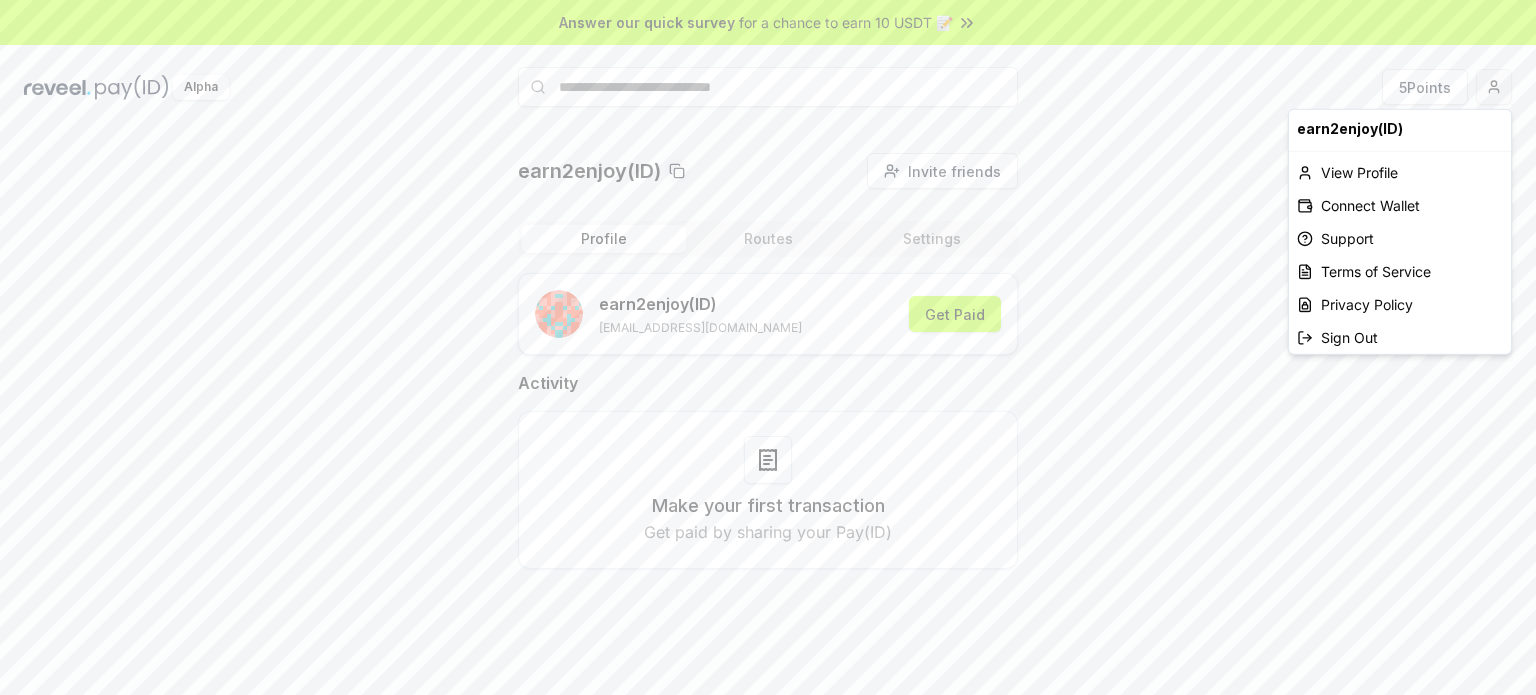 click on "Answer our quick survey for a chance to earn 10 USDT 📝 Alpha   5  Points earn2enjoy(ID) Invite friends Invite Profile Routes Settings earn2enjoy (ID) sanjushiv30@gmail.com Get Paid Activity Make your first transaction Get paid by sharing your Pay(ID) earn2enjoy(ID)   View Profile   Connect Wallet   Support   Terms of Service   Privacy Policy   Sign Out" at bounding box center [768, 347] 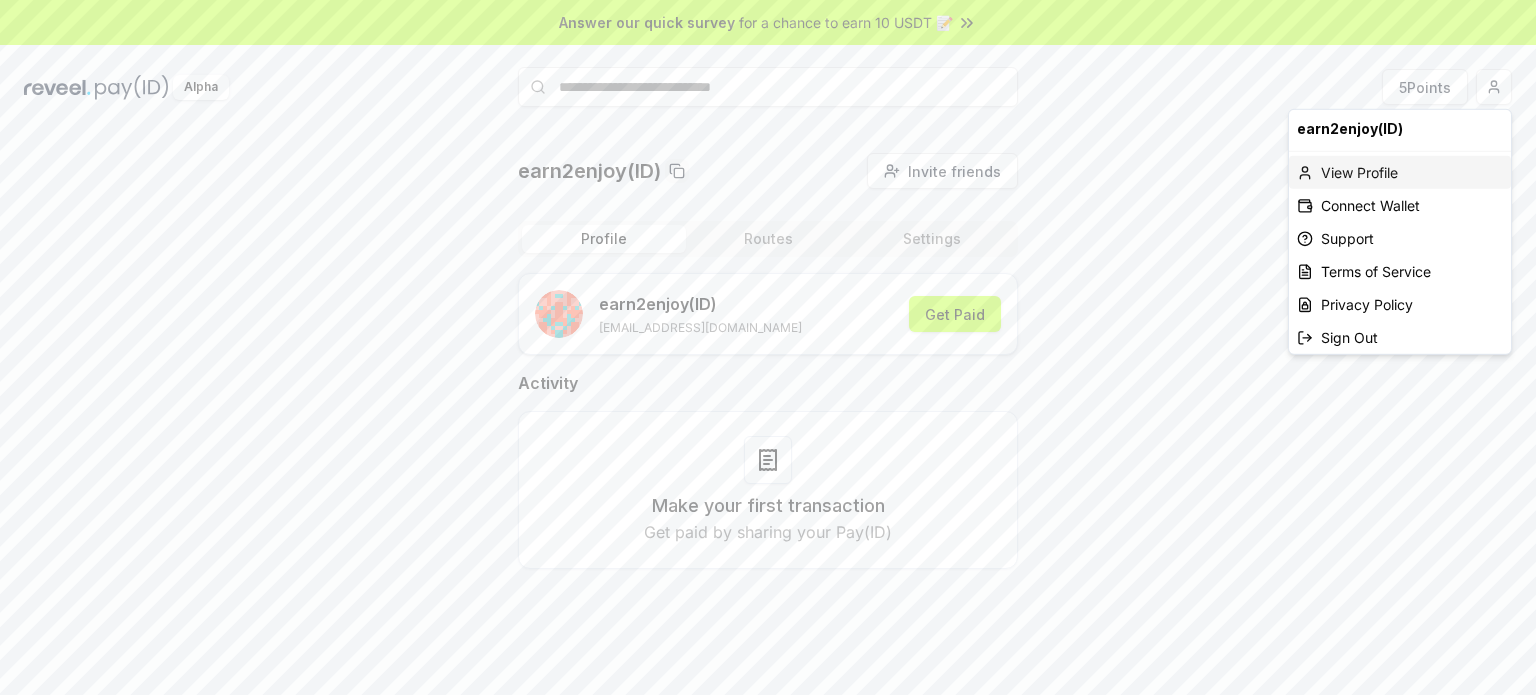 click on "View Profile" at bounding box center (1400, 172) 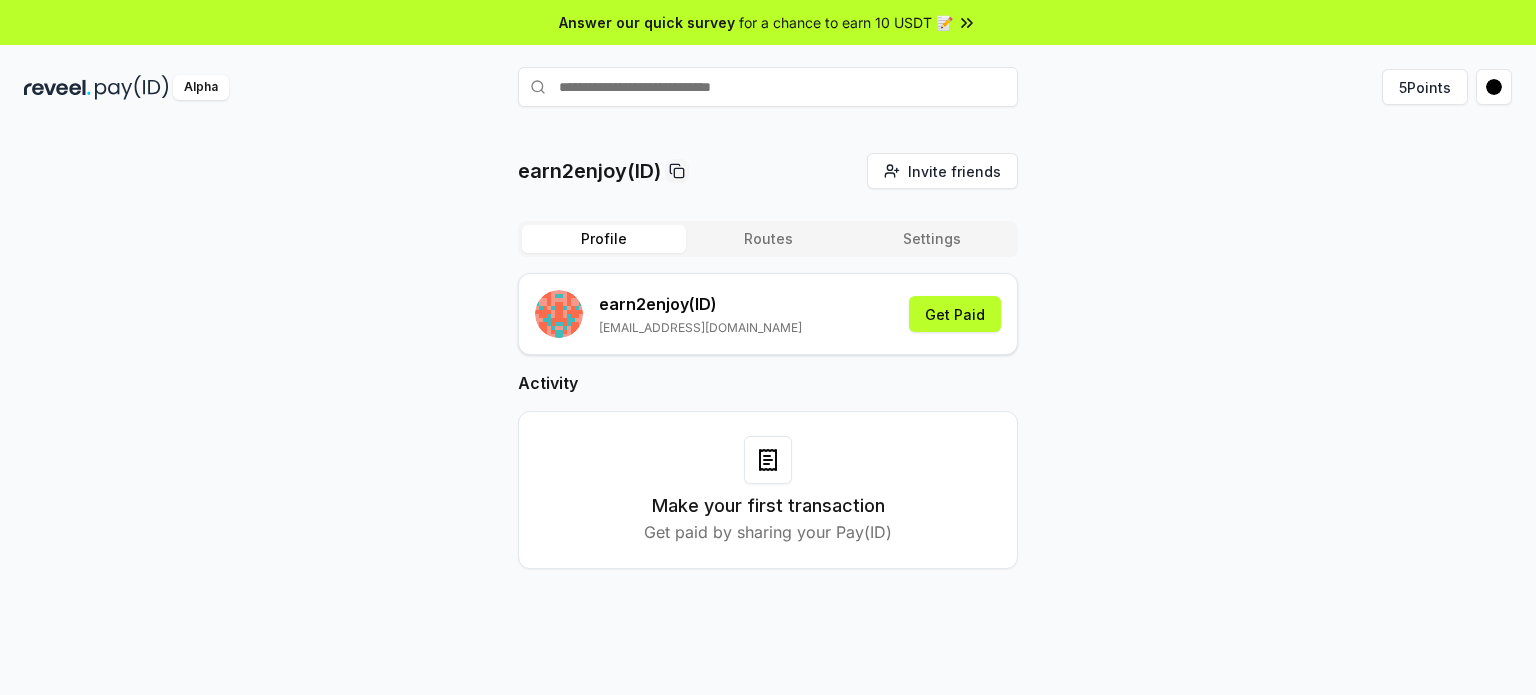 scroll, scrollTop: 0, scrollLeft: 0, axis: both 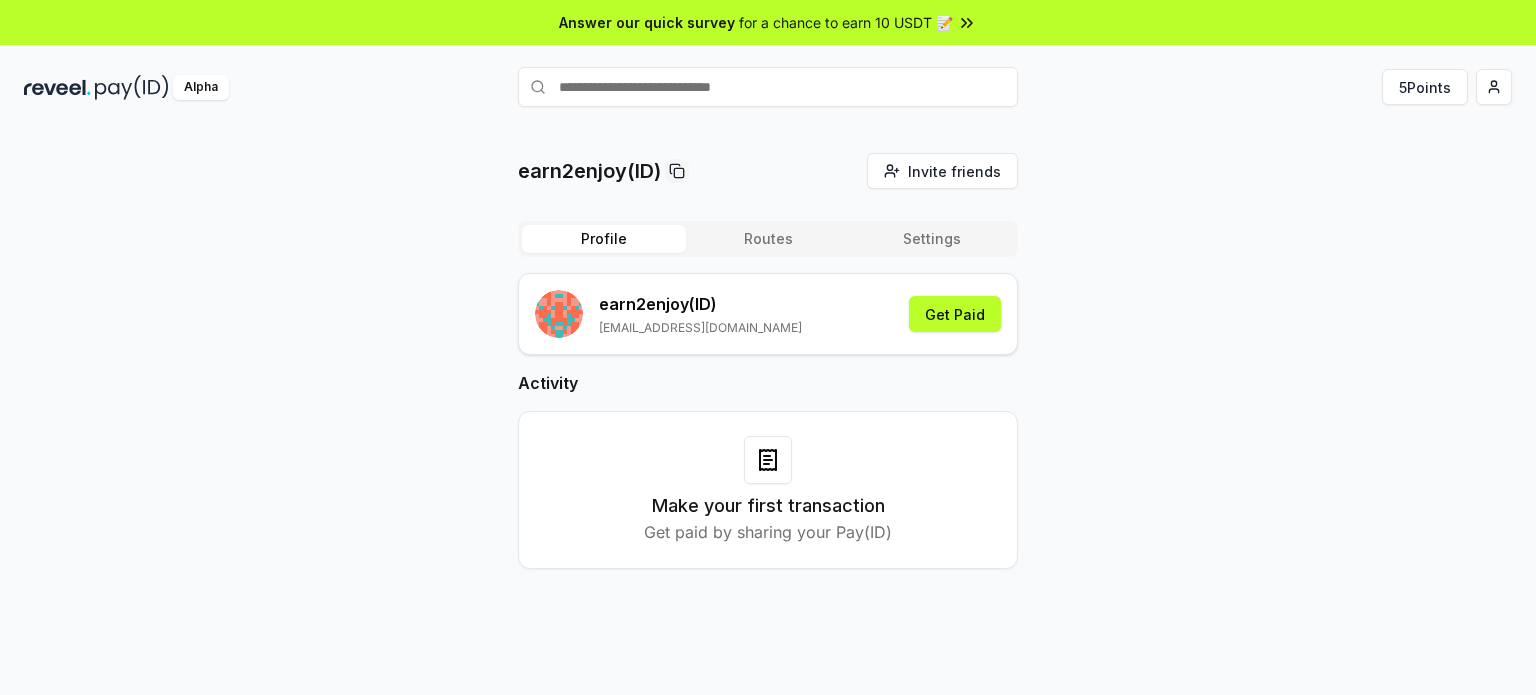 click on "Routes" at bounding box center (768, 239) 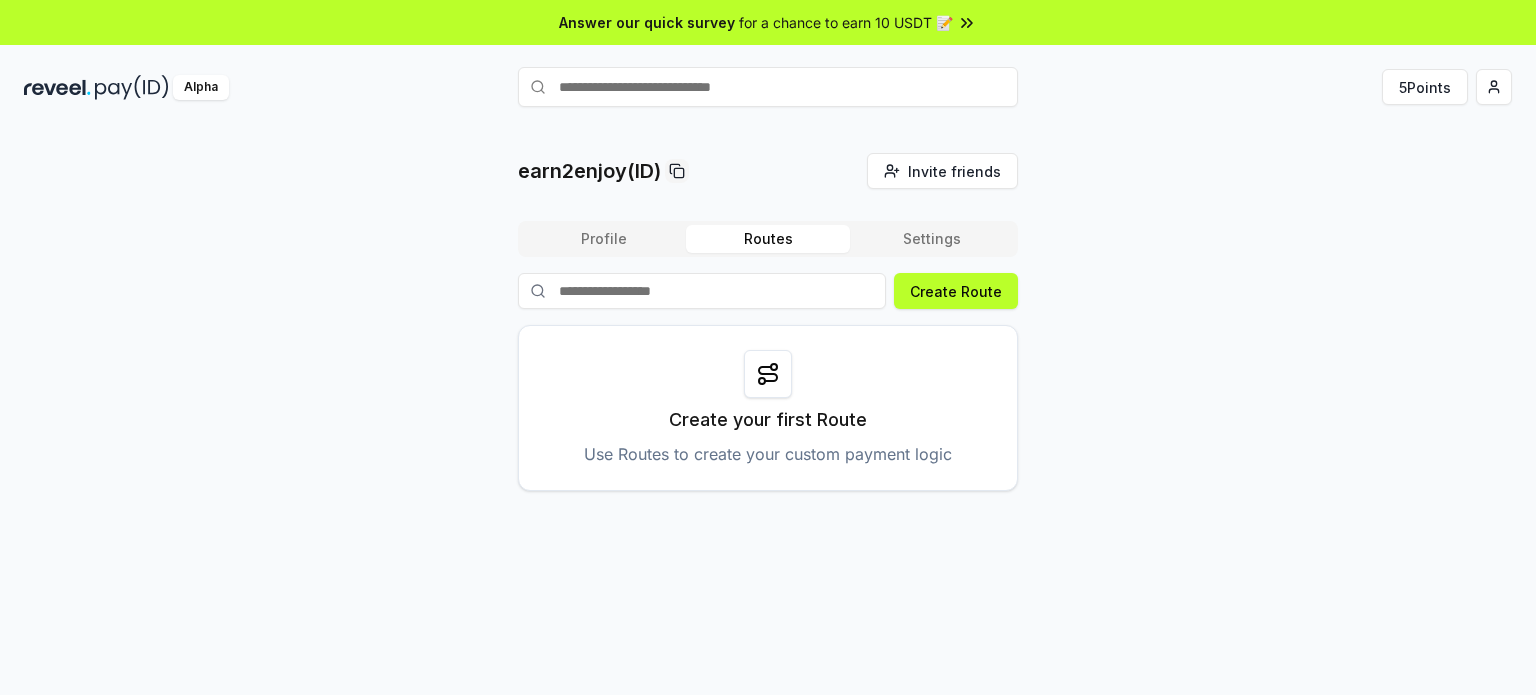 click on "Settings" at bounding box center (932, 239) 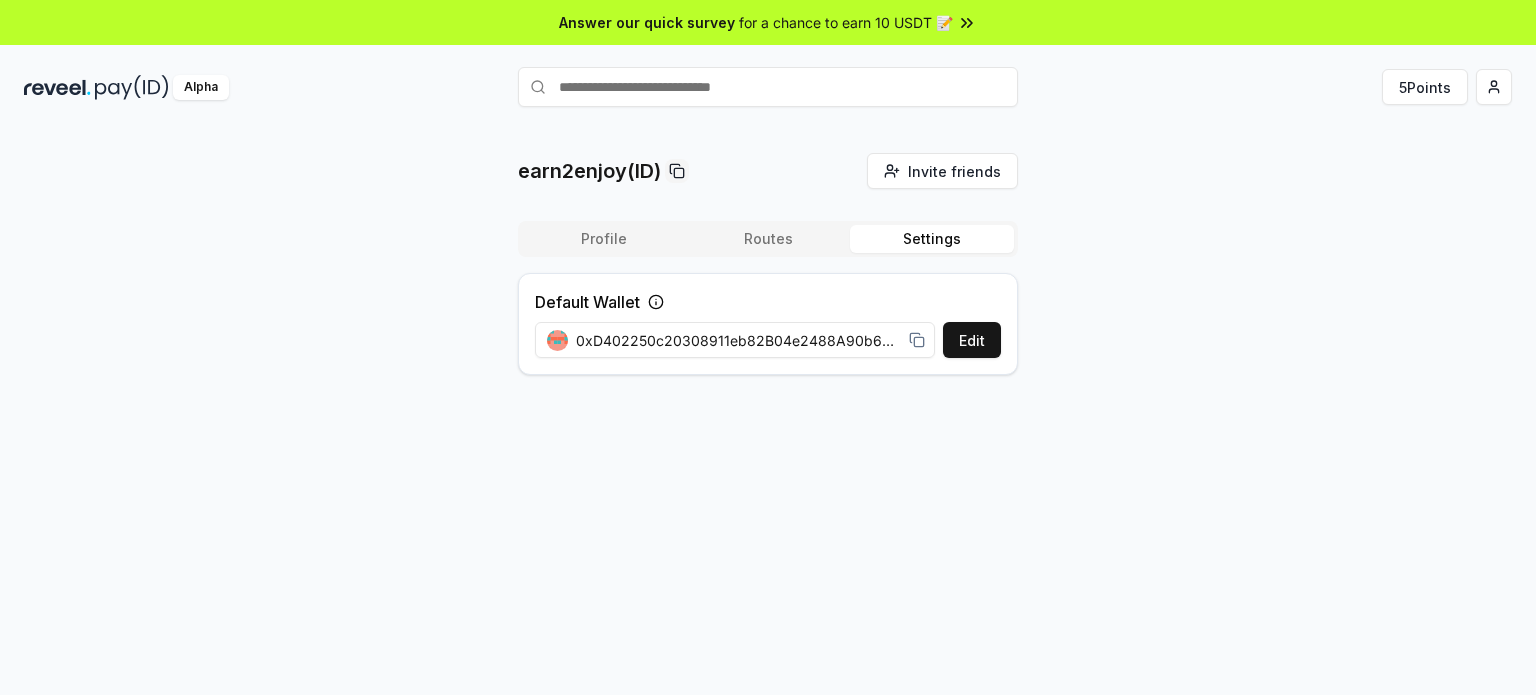click on "Profile" at bounding box center (604, 239) 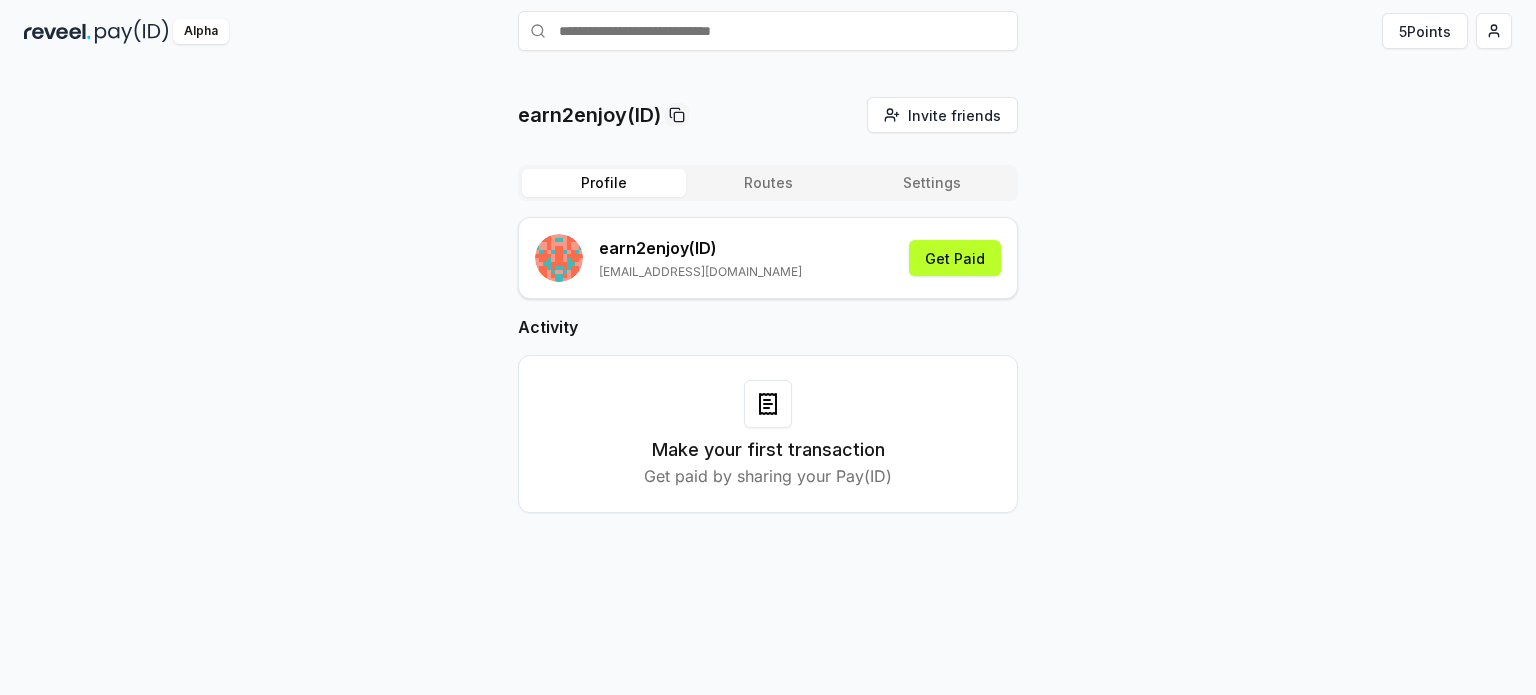 scroll, scrollTop: 0, scrollLeft: 0, axis: both 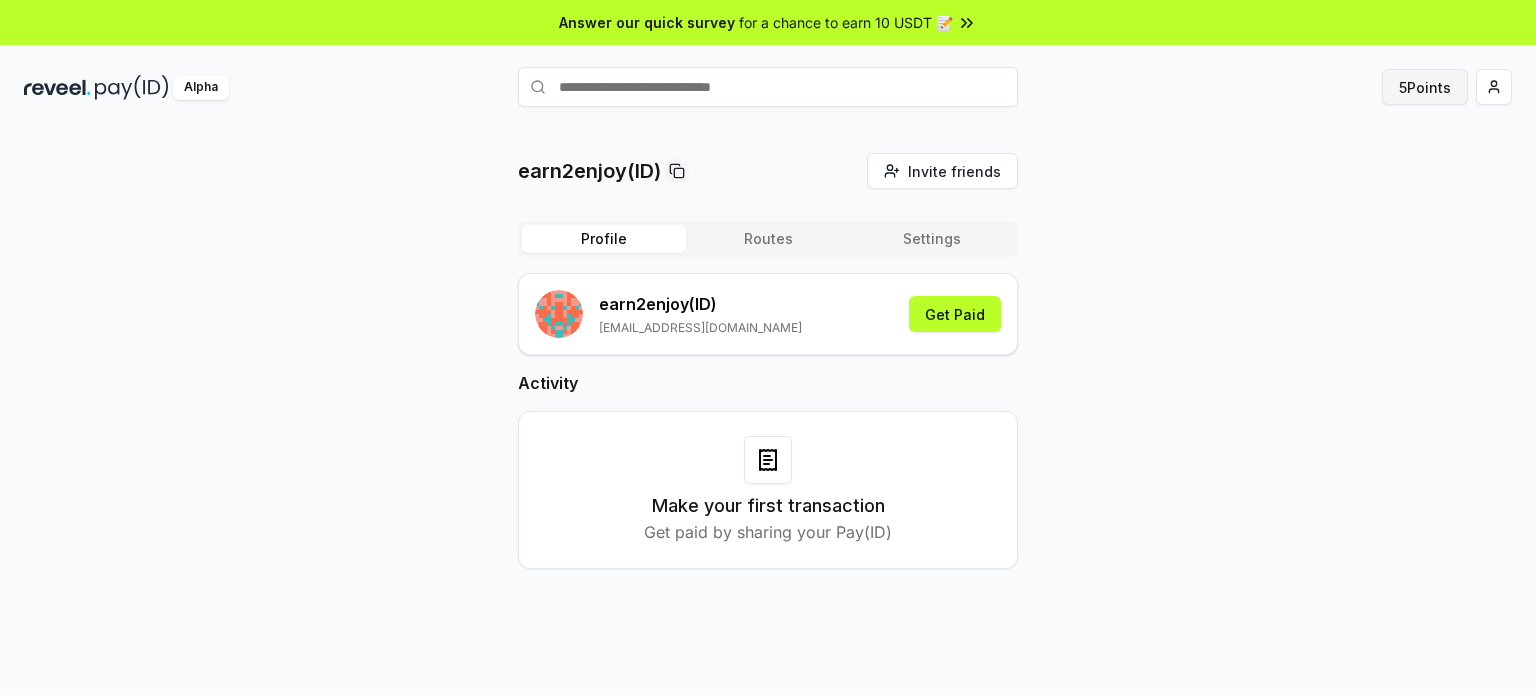 click on "5  Points" at bounding box center [1425, 87] 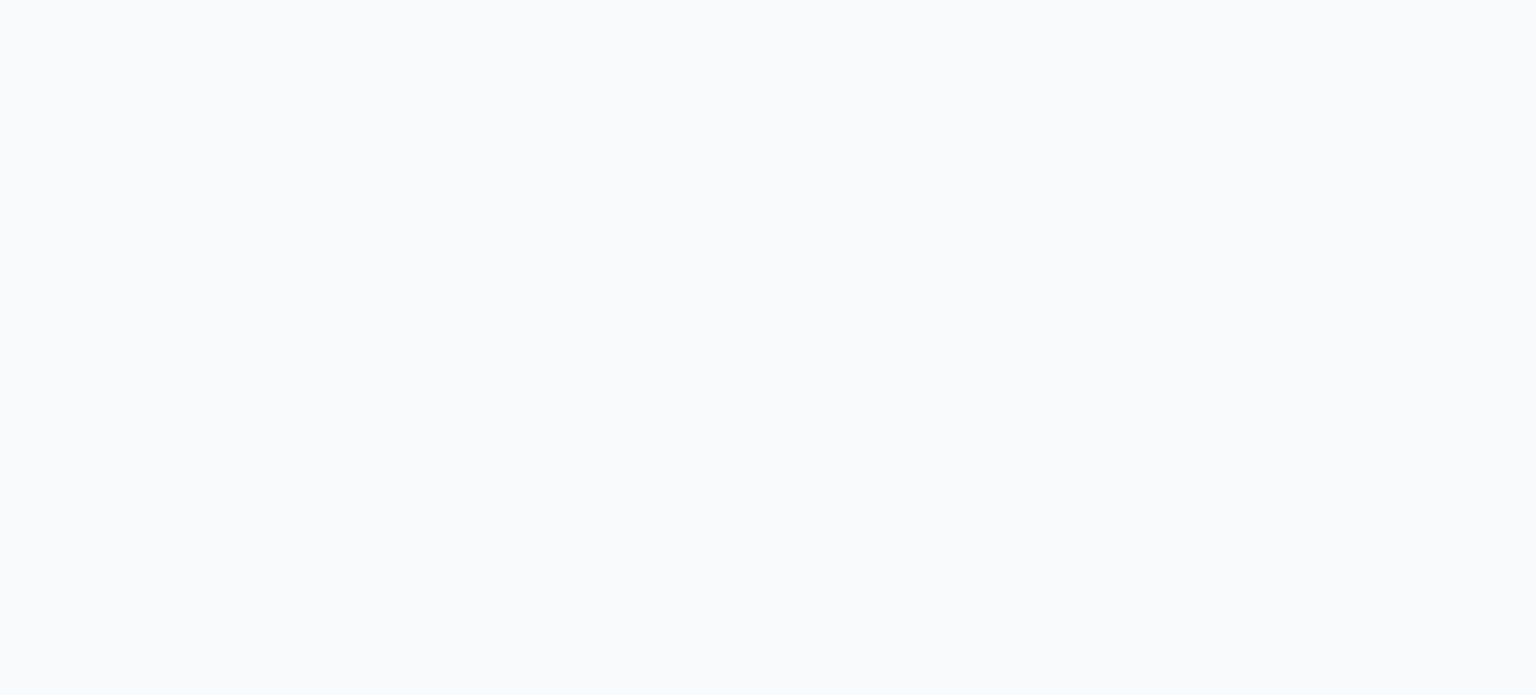 scroll, scrollTop: 0, scrollLeft: 0, axis: both 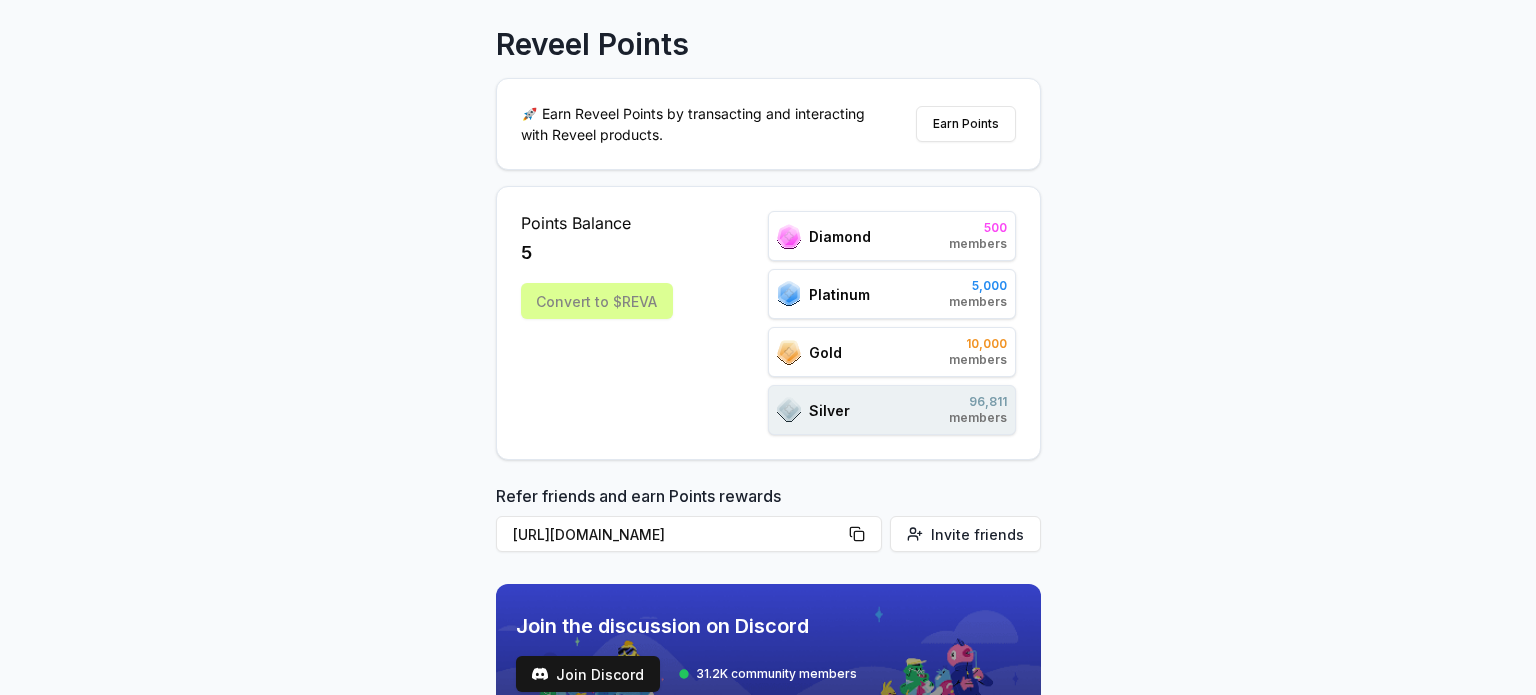 click on "Silver" at bounding box center [829, 410] 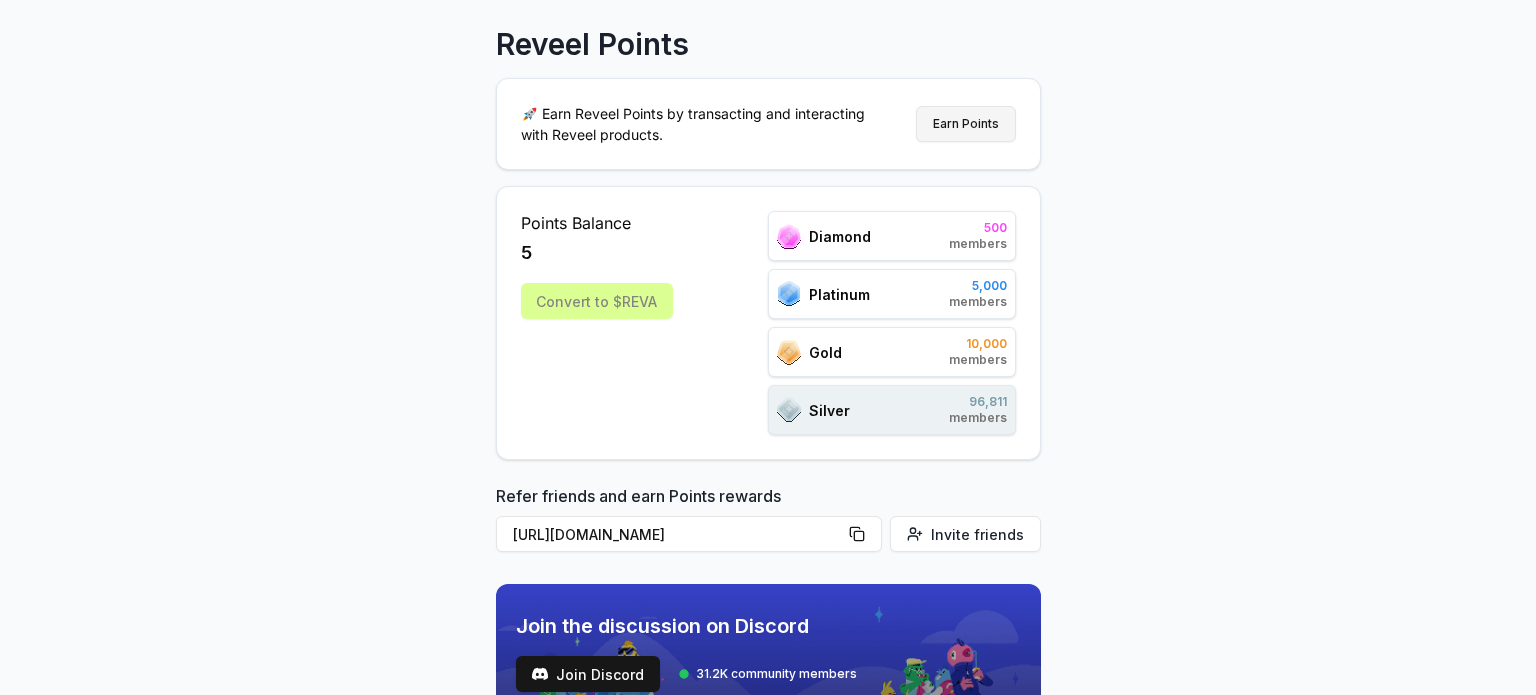 click on "Earn Points" at bounding box center [966, 124] 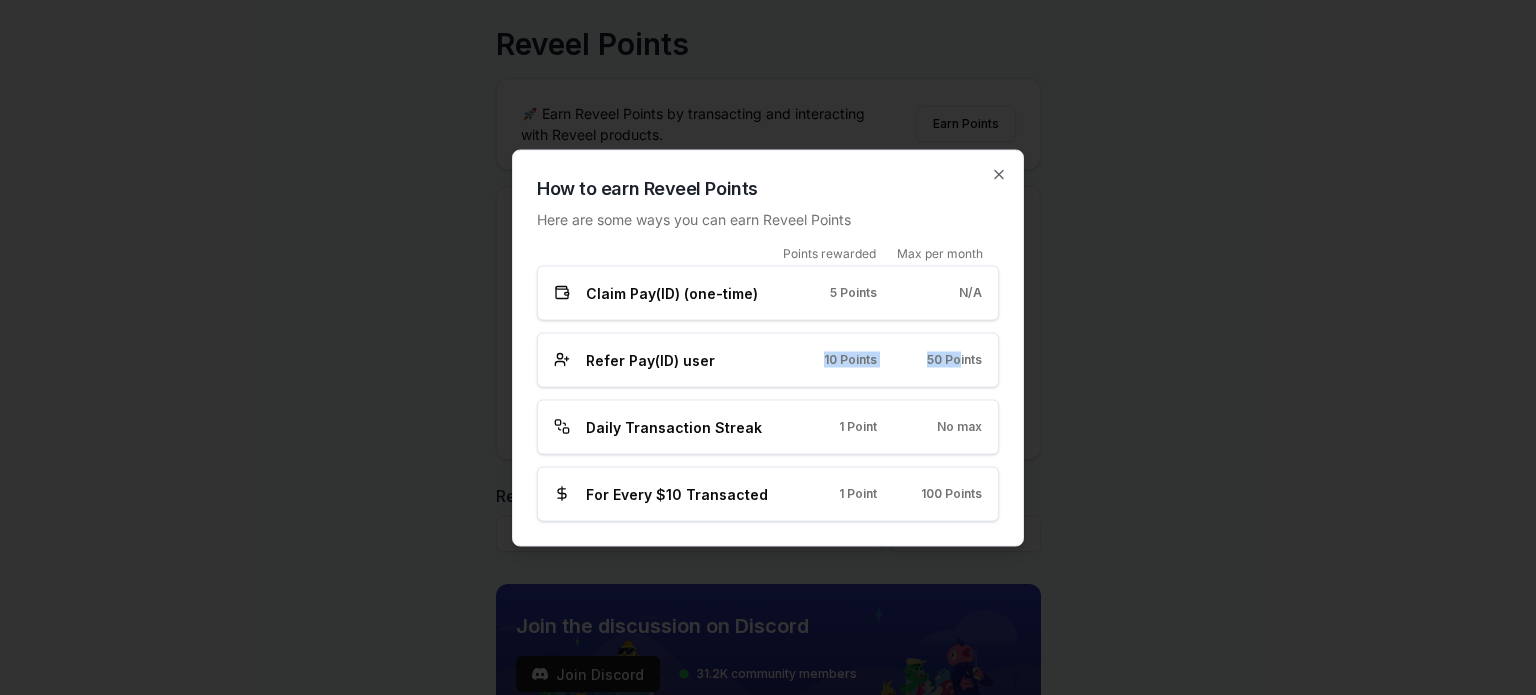 drag, startPoint x: 961, startPoint y: 353, endPoint x: 760, endPoint y: 373, distance: 201.99257 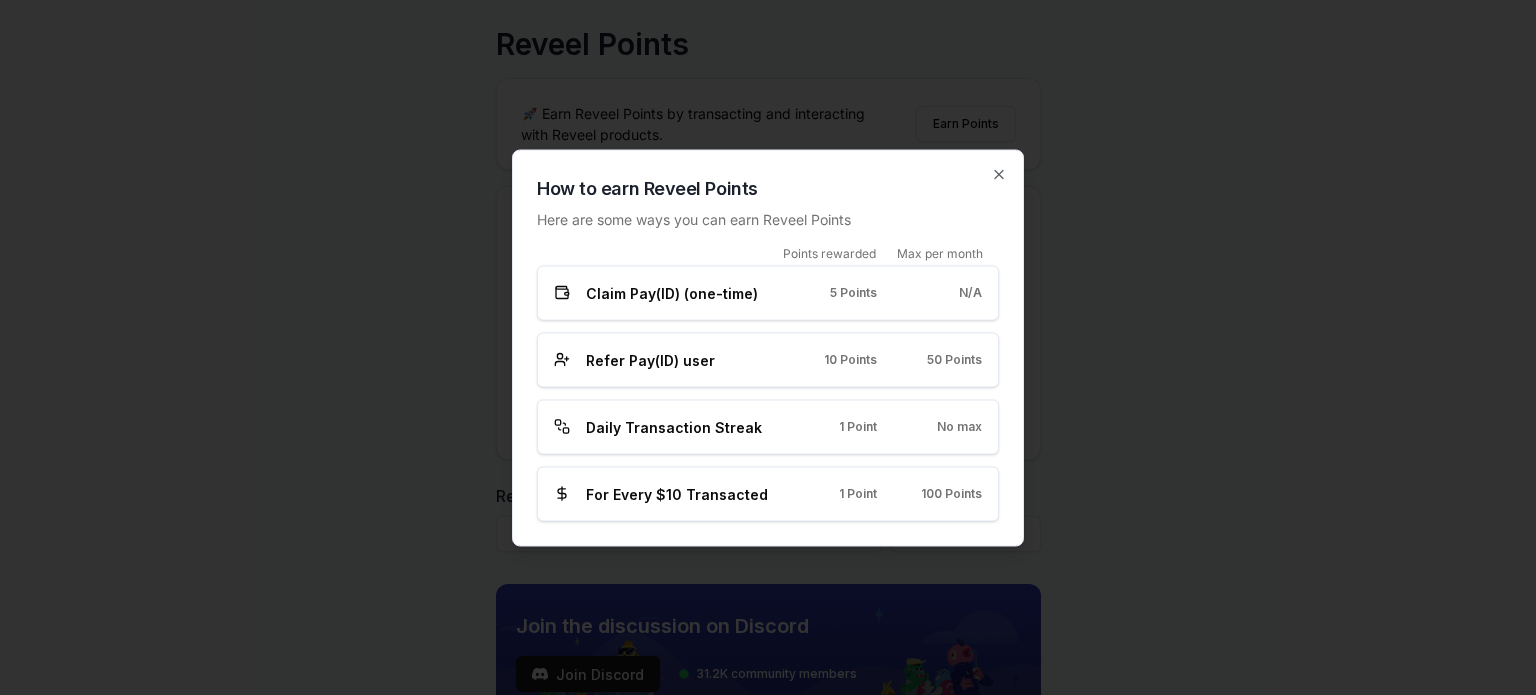 click on "Refer Pay(ID) user 10 Points 50 Points" at bounding box center (768, 359) 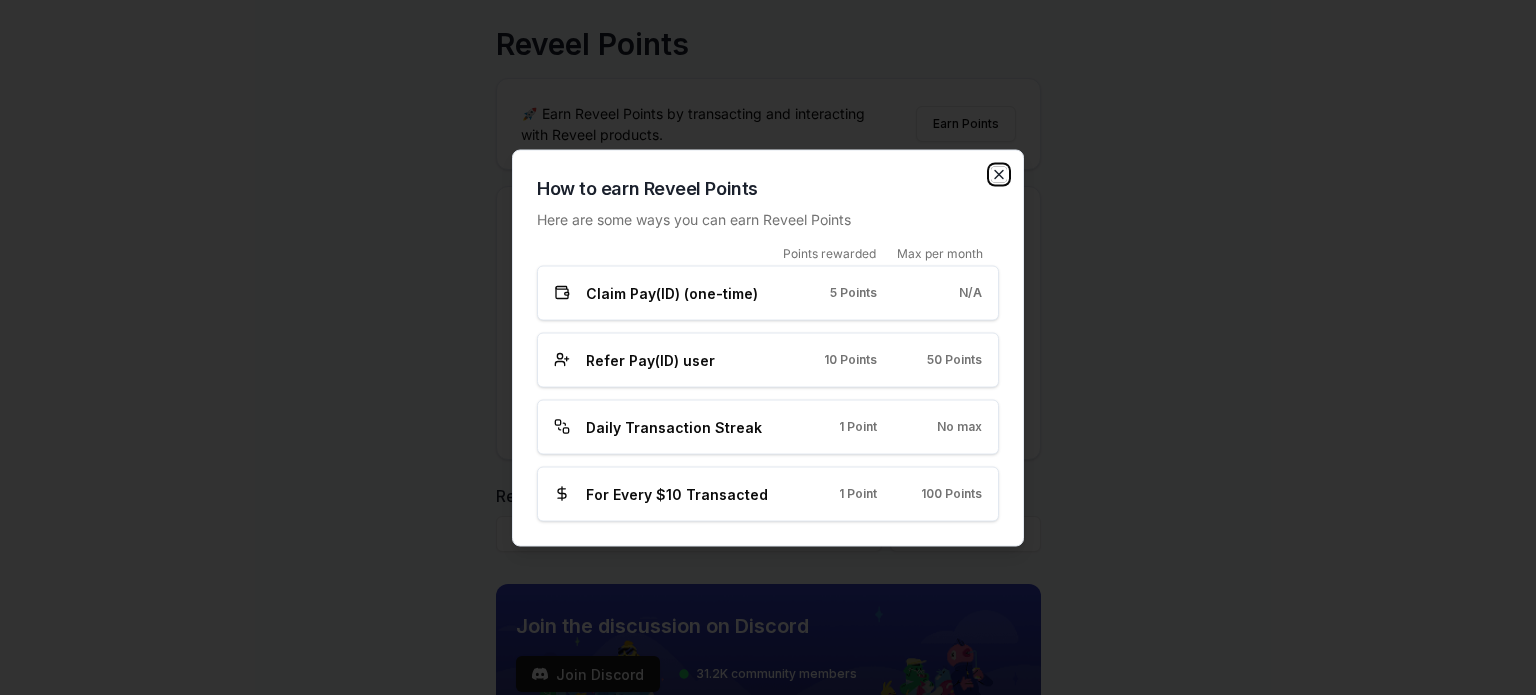 click 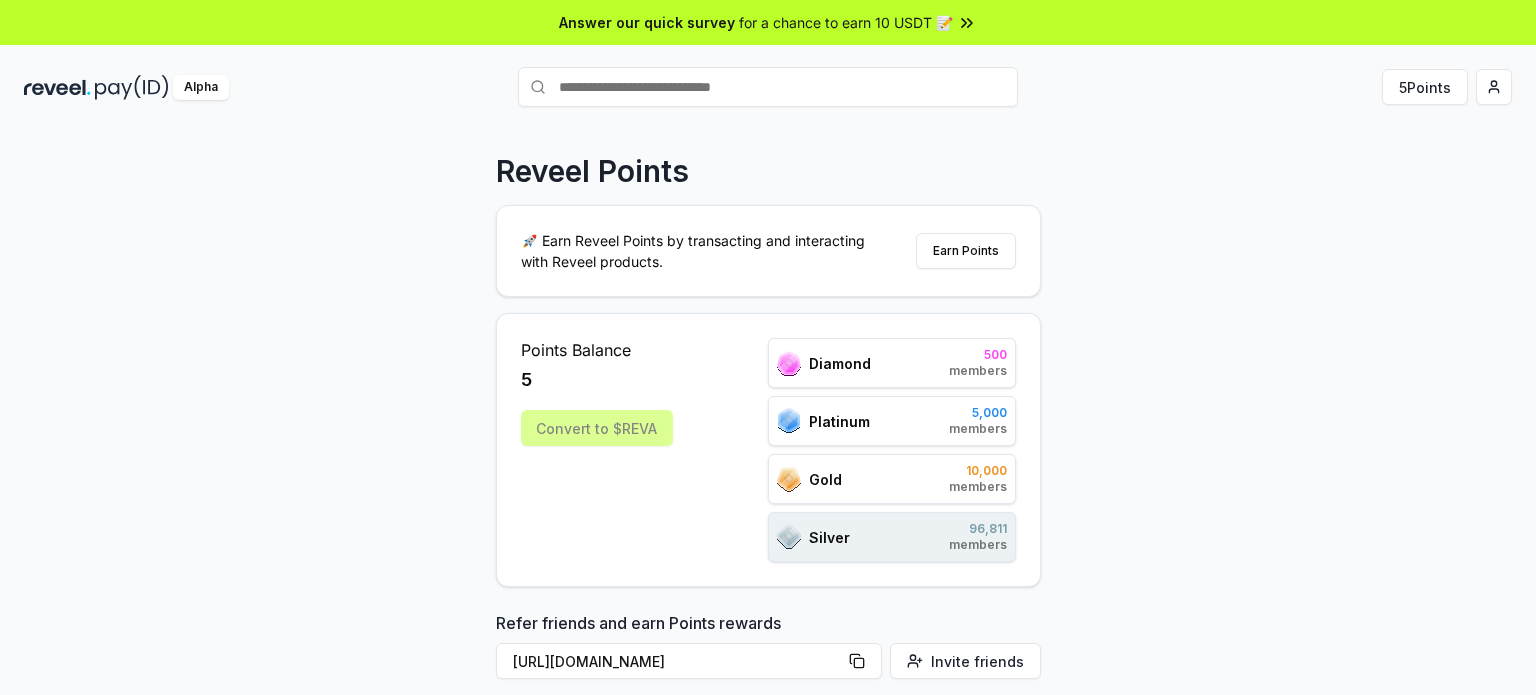 scroll, scrollTop: 300, scrollLeft: 0, axis: vertical 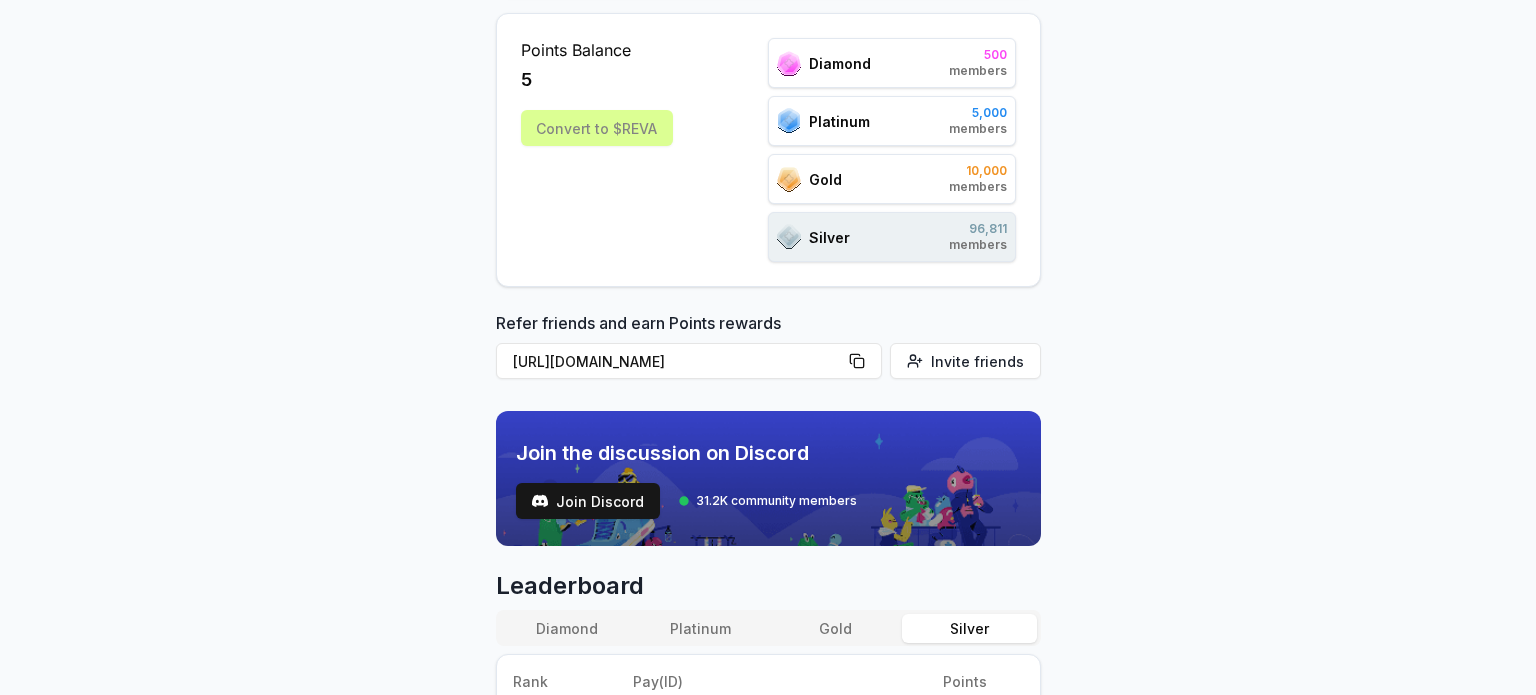 click on "Convert to $REVA" at bounding box center (597, 128) 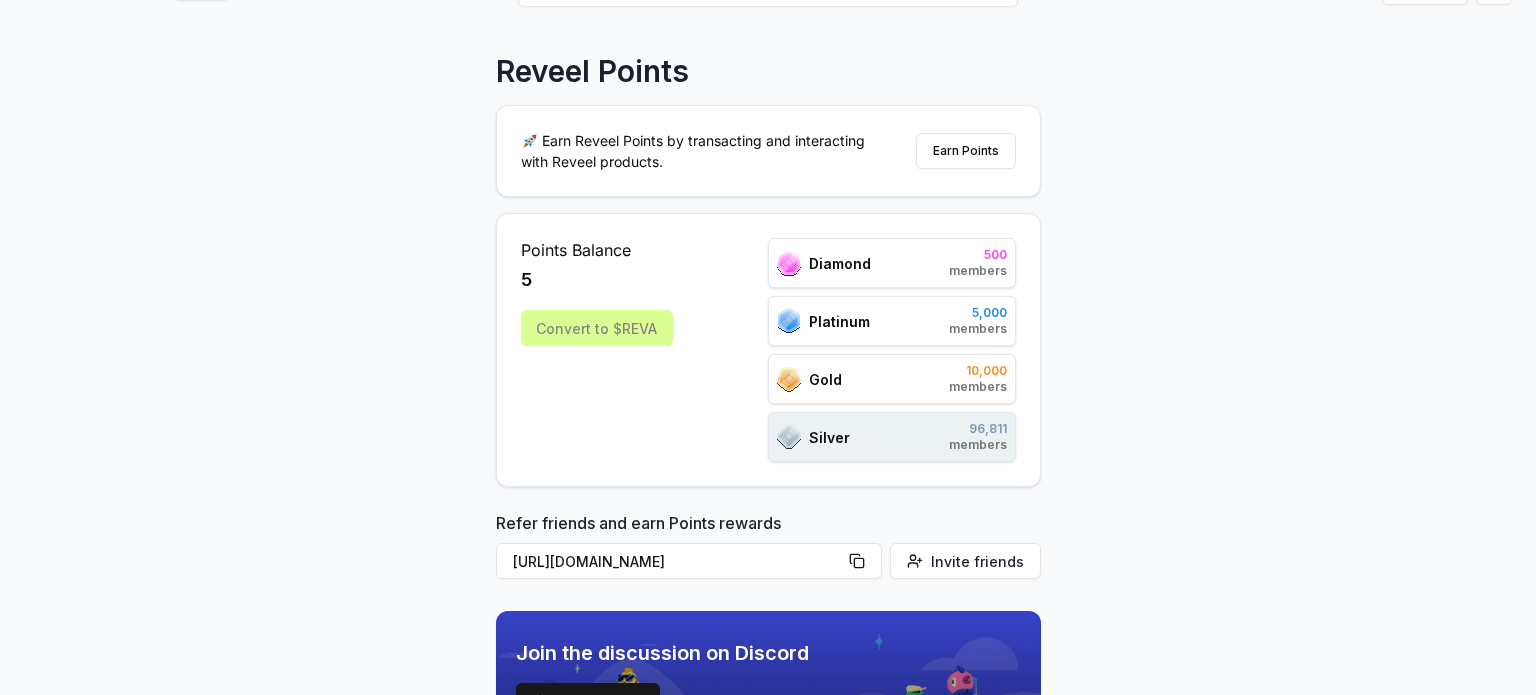 scroll, scrollTop: 0, scrollLeft: 0, axis: both 